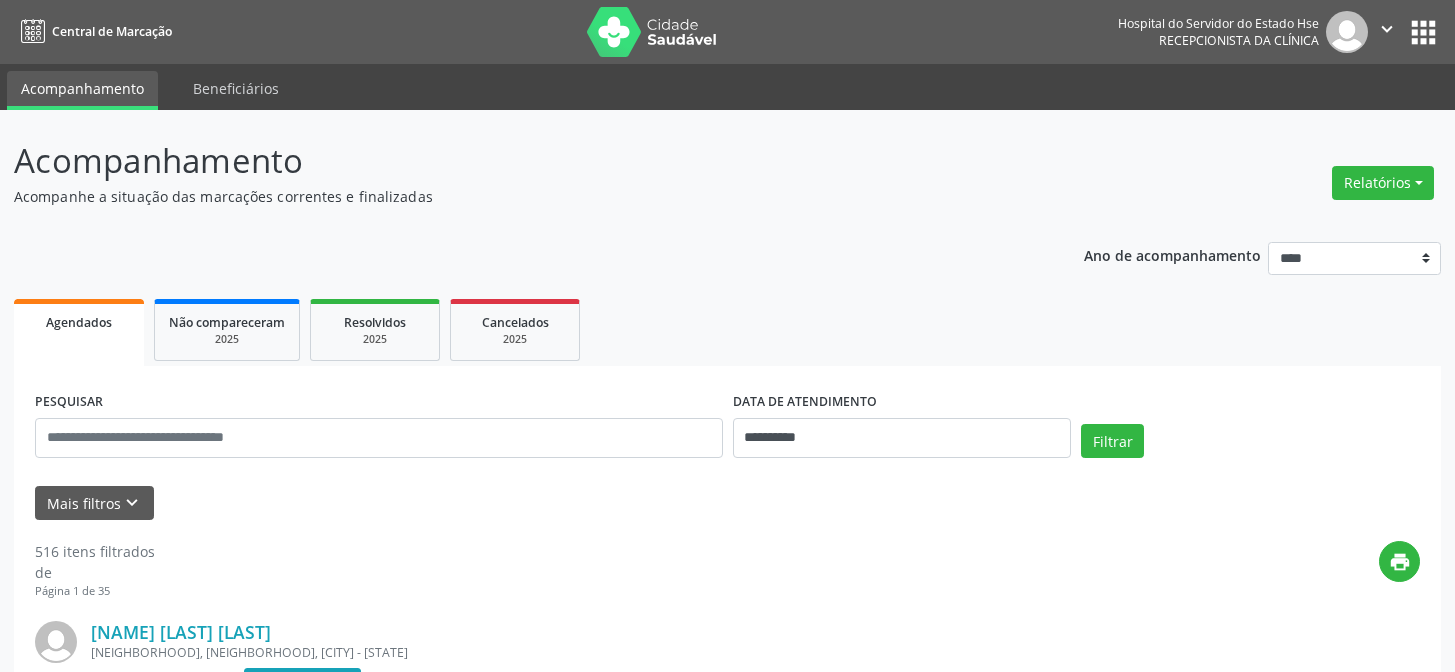 scroll, scrollTop: 0, scrollLeft: 0, axis: both 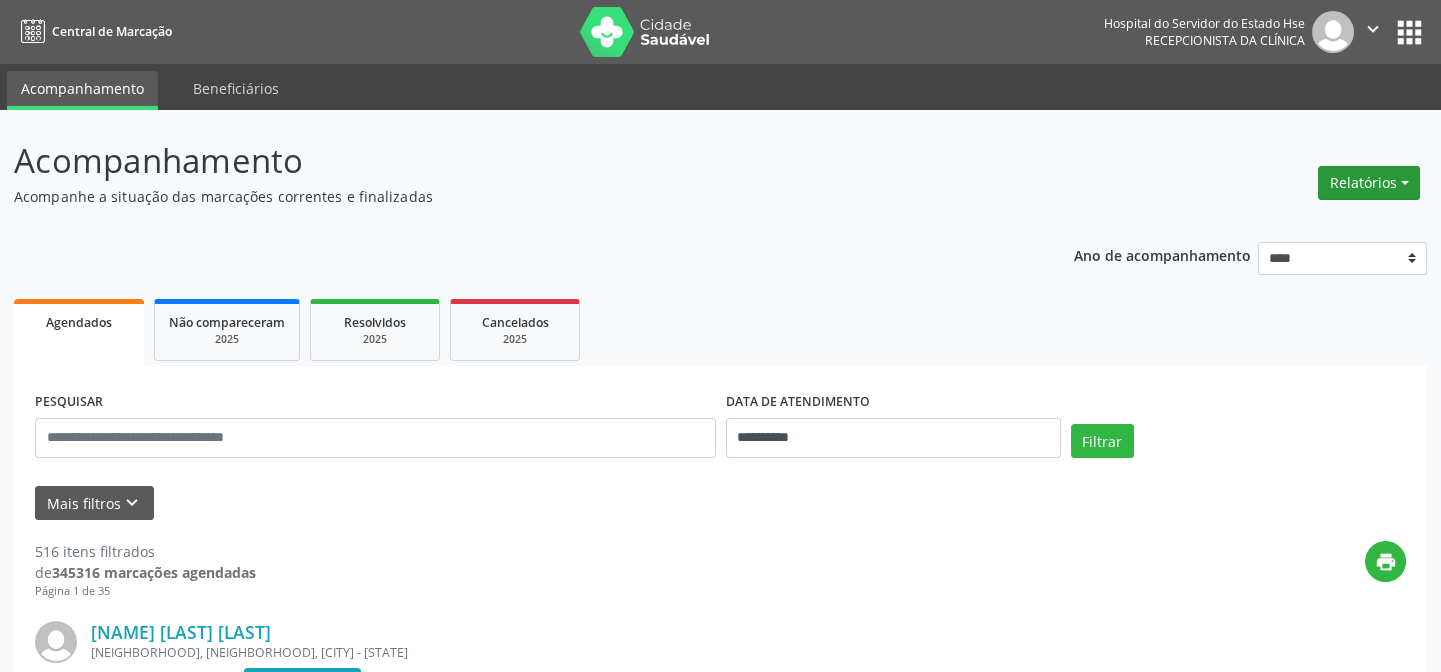 click on "Relatórios" at bounding box center [1369, 183] 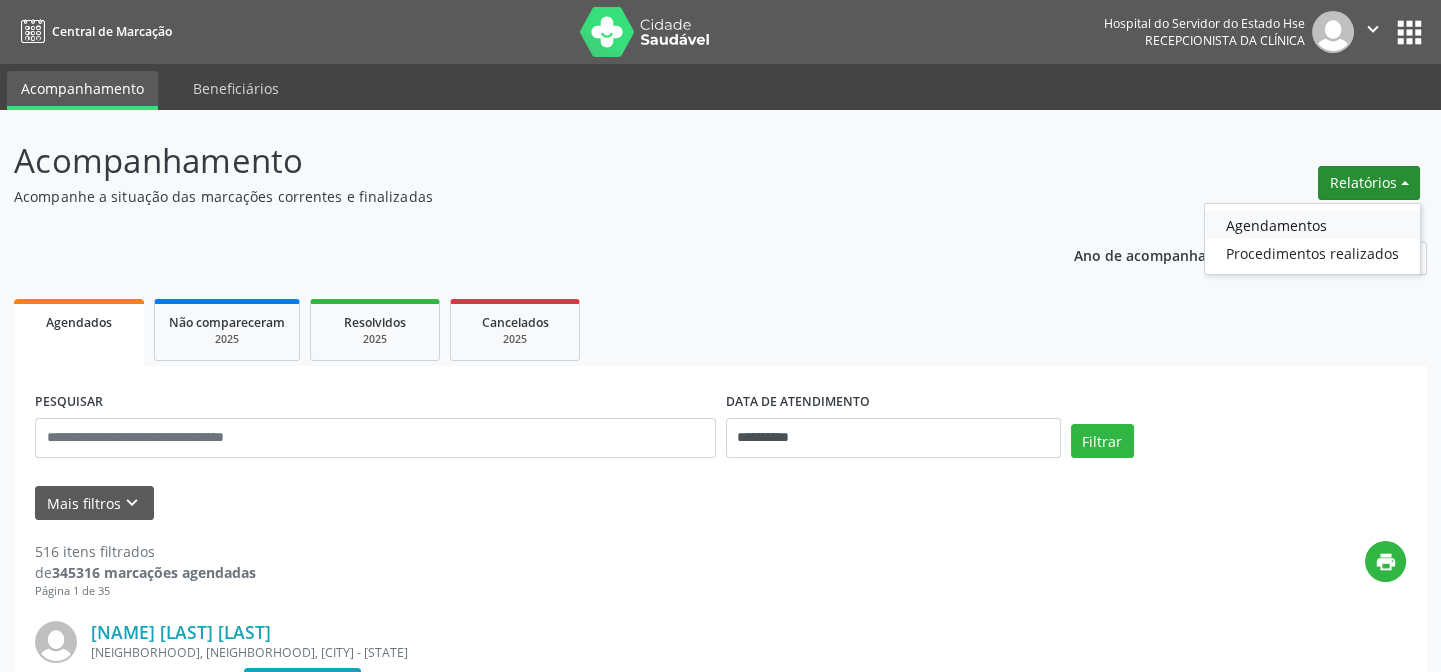 click on "Agendamentos" at bounding box center (1312, 225) 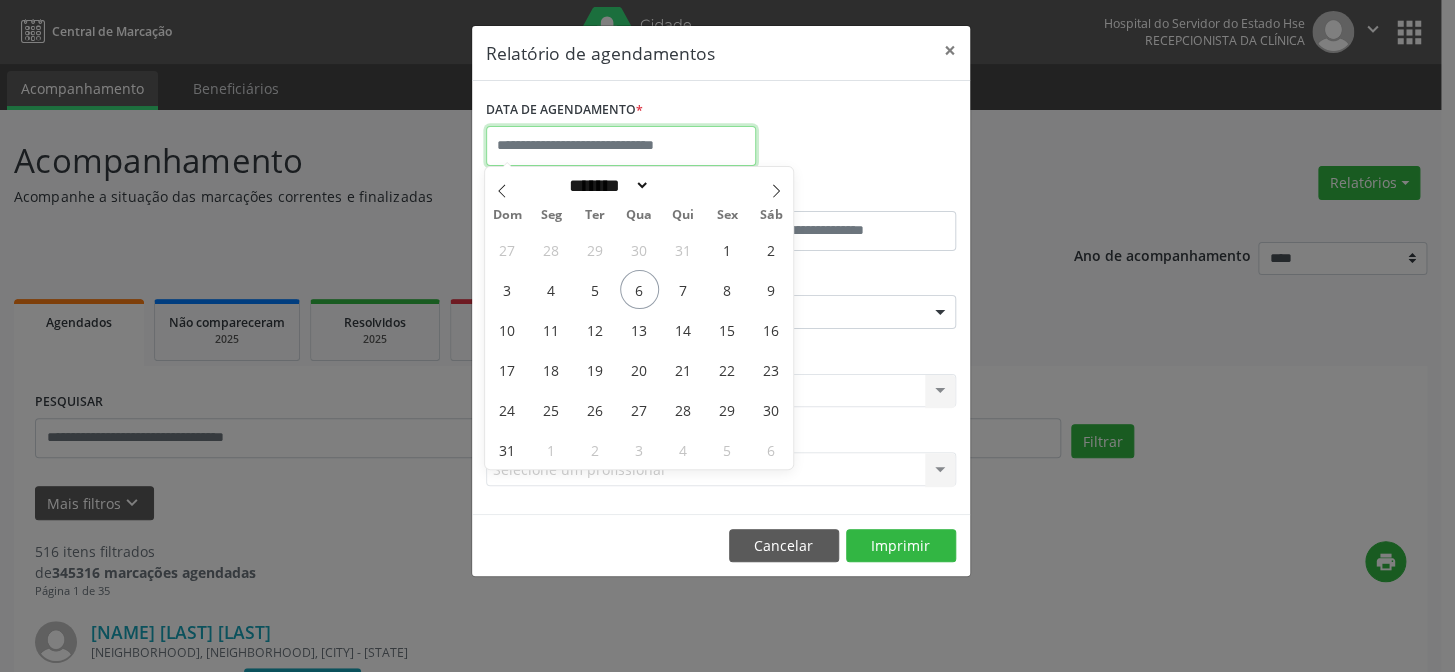 click at bounding box center (621, 146) 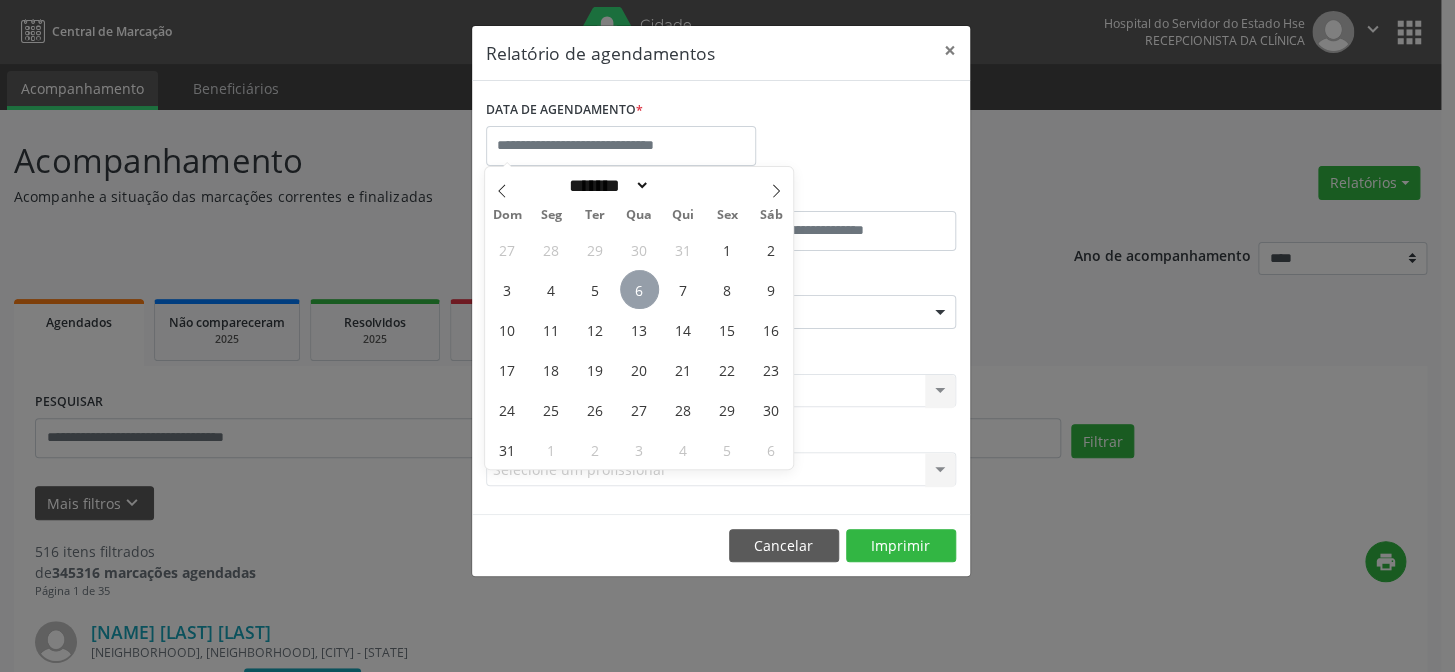 click on "6" at bounding box center [639, 289] 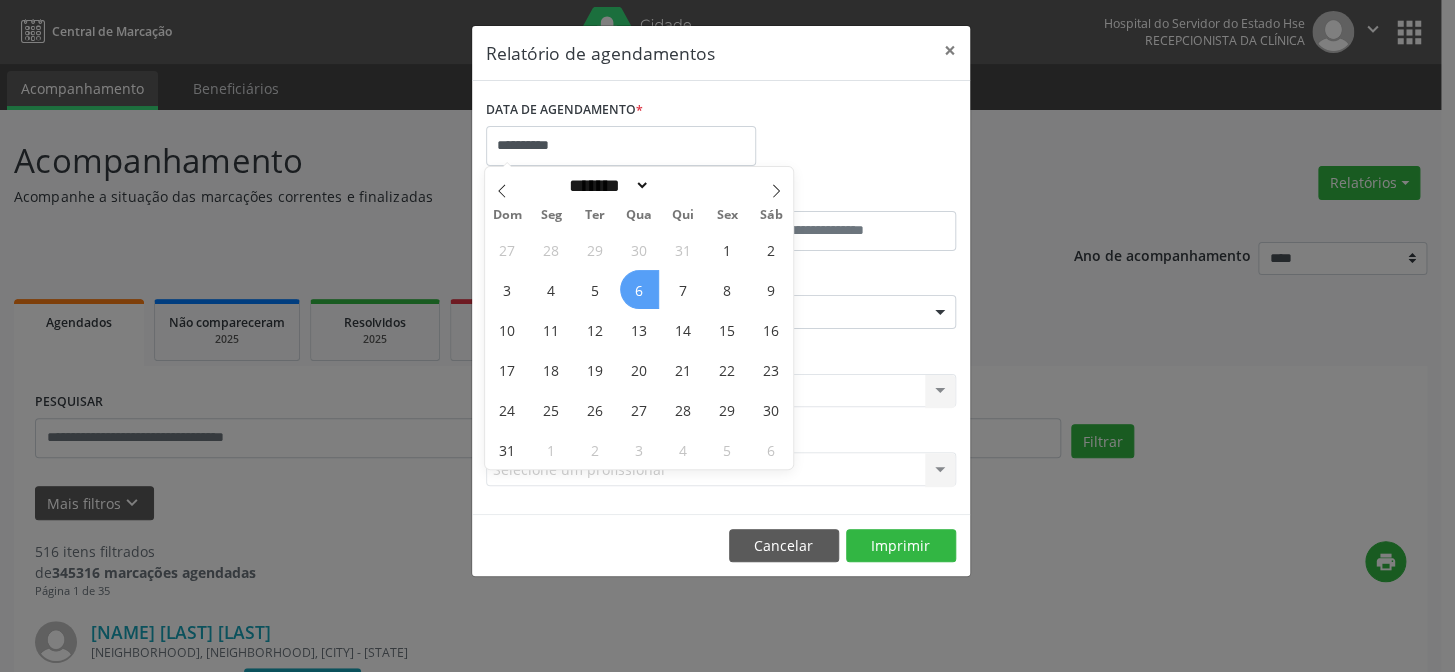 click on "6" at bounding box center (639, 289) 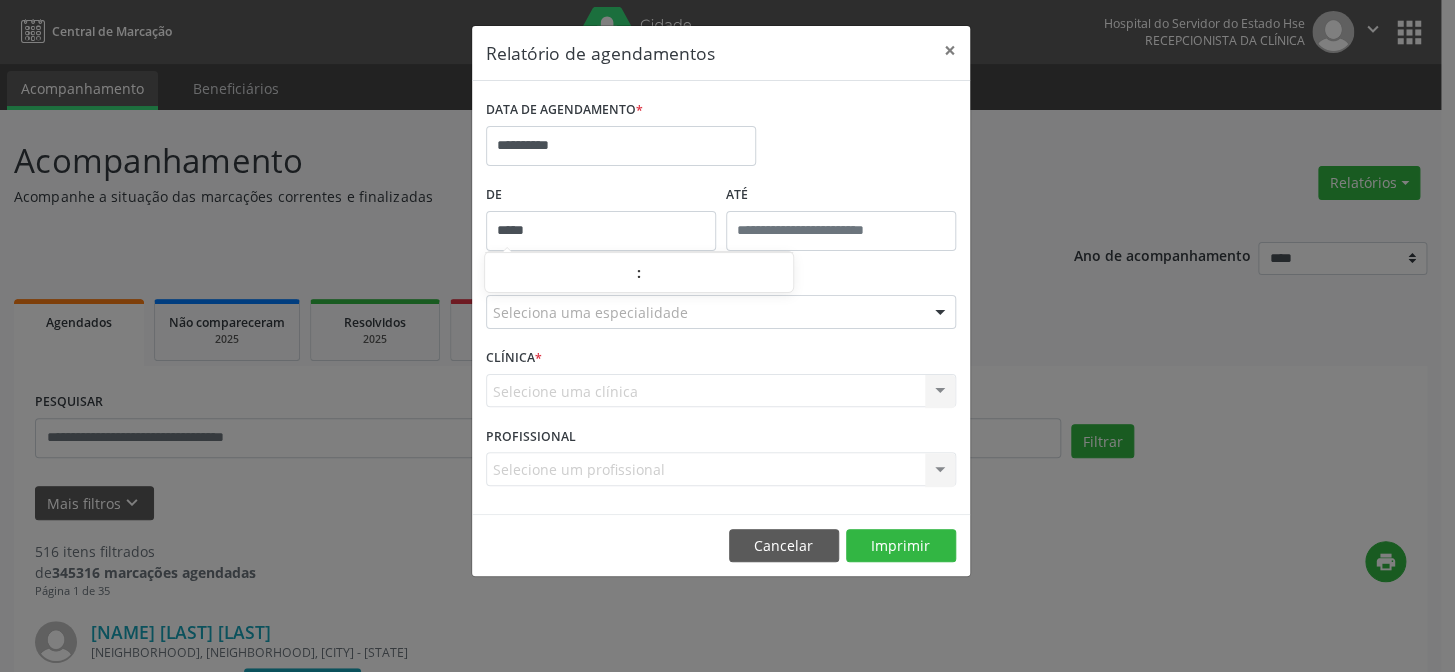 click on "*****" at bounding box center [601, 231] 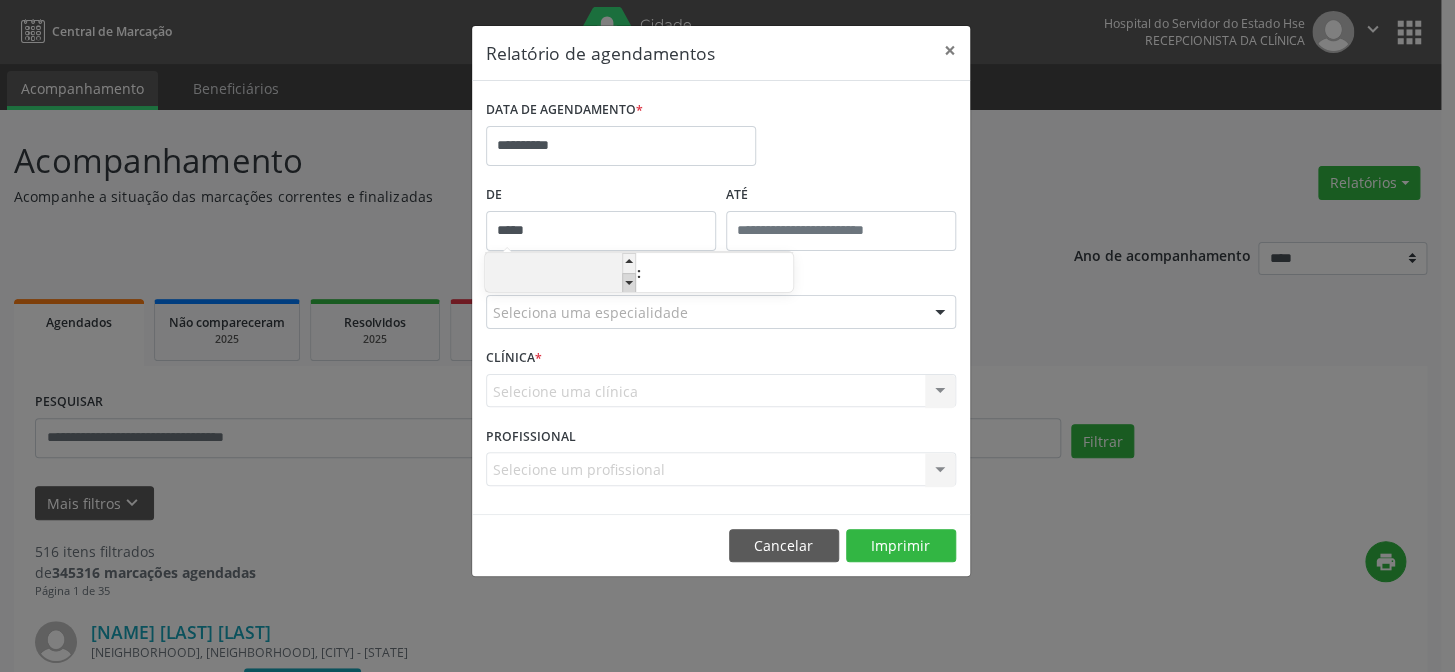 click at bounding box center [629, 283] 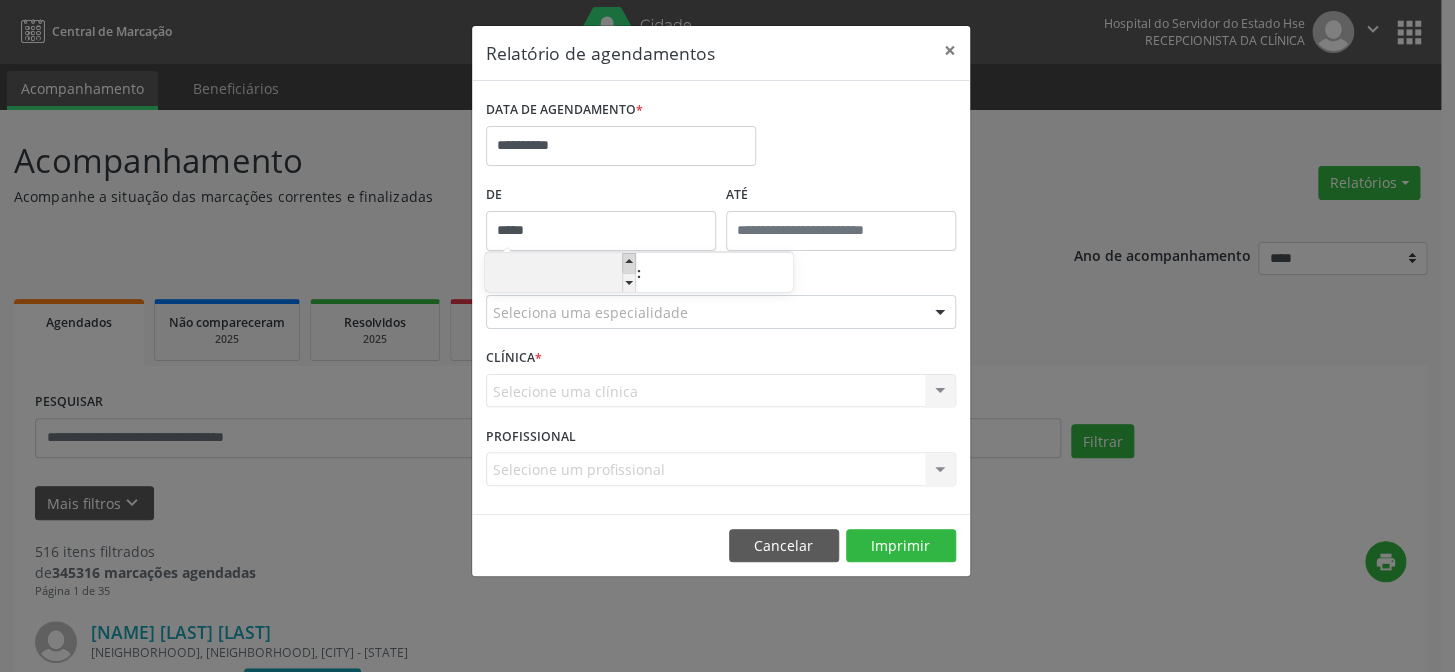 click at bounding box center (629, 263) 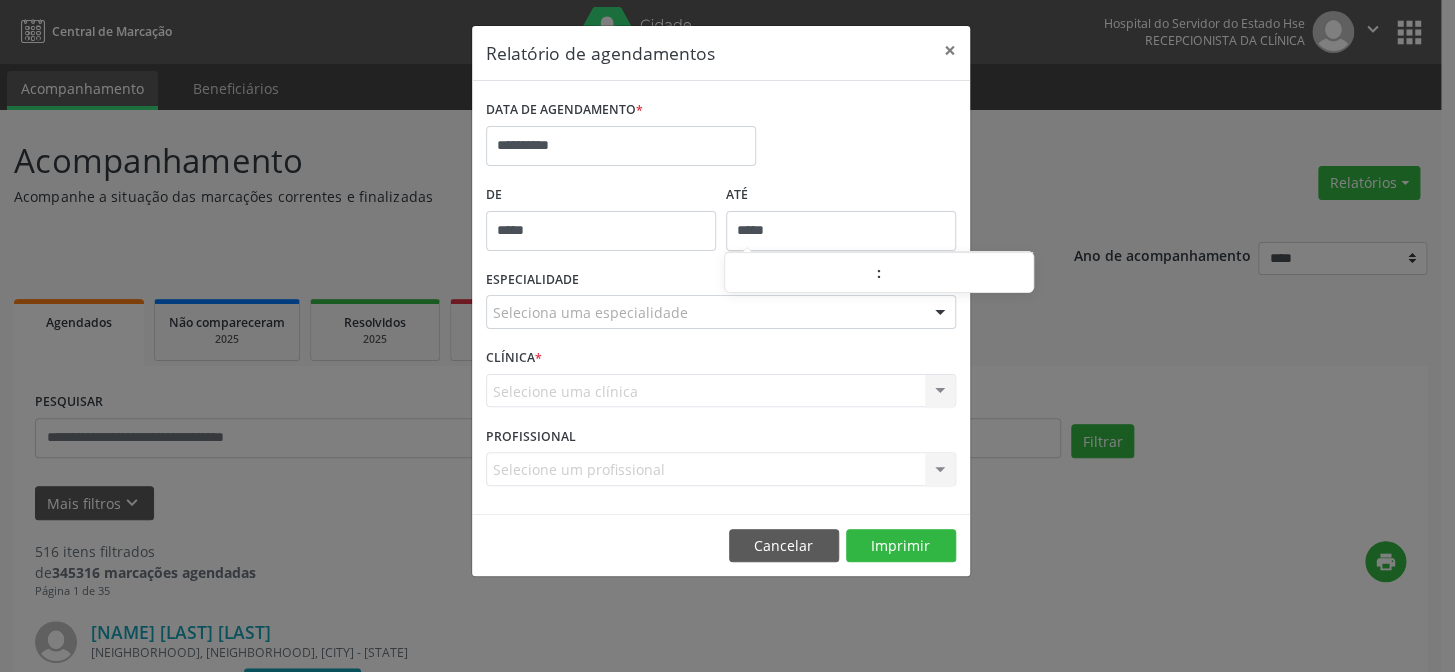 click on "*****" at bounding box center [841, 231] 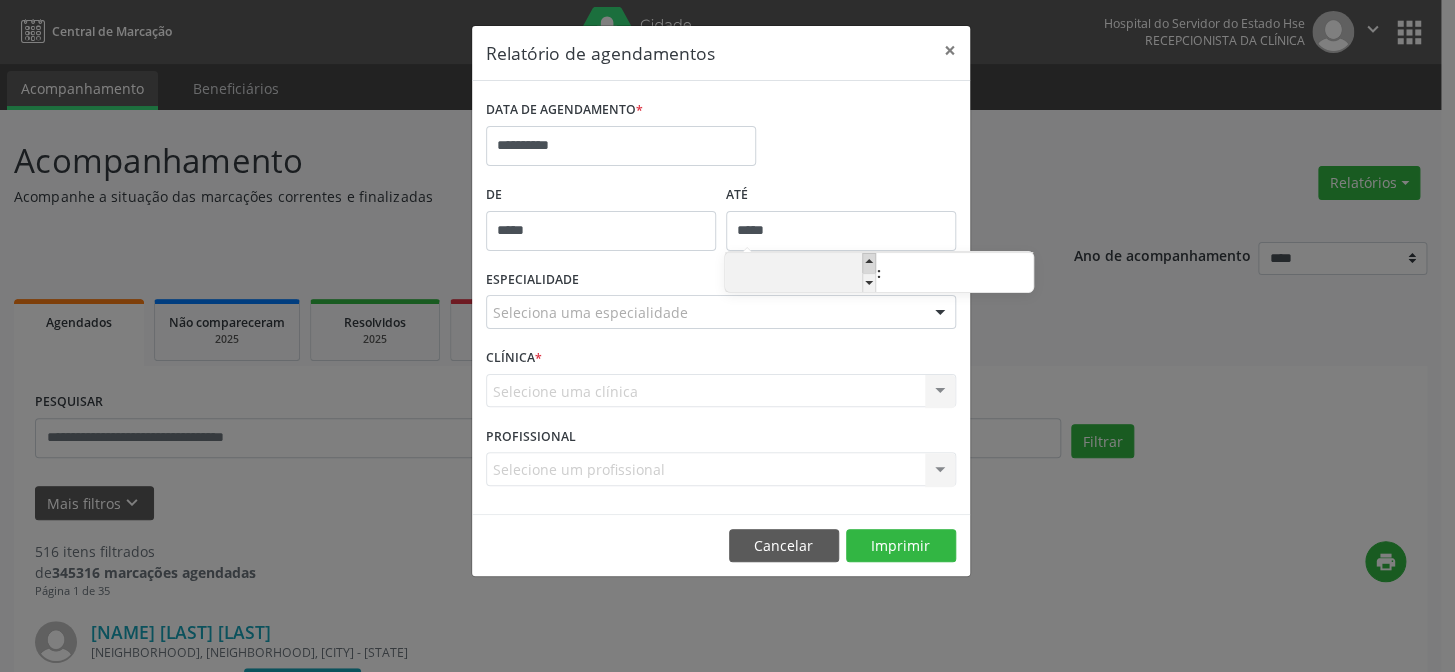 click at bounding box center [869, 263] 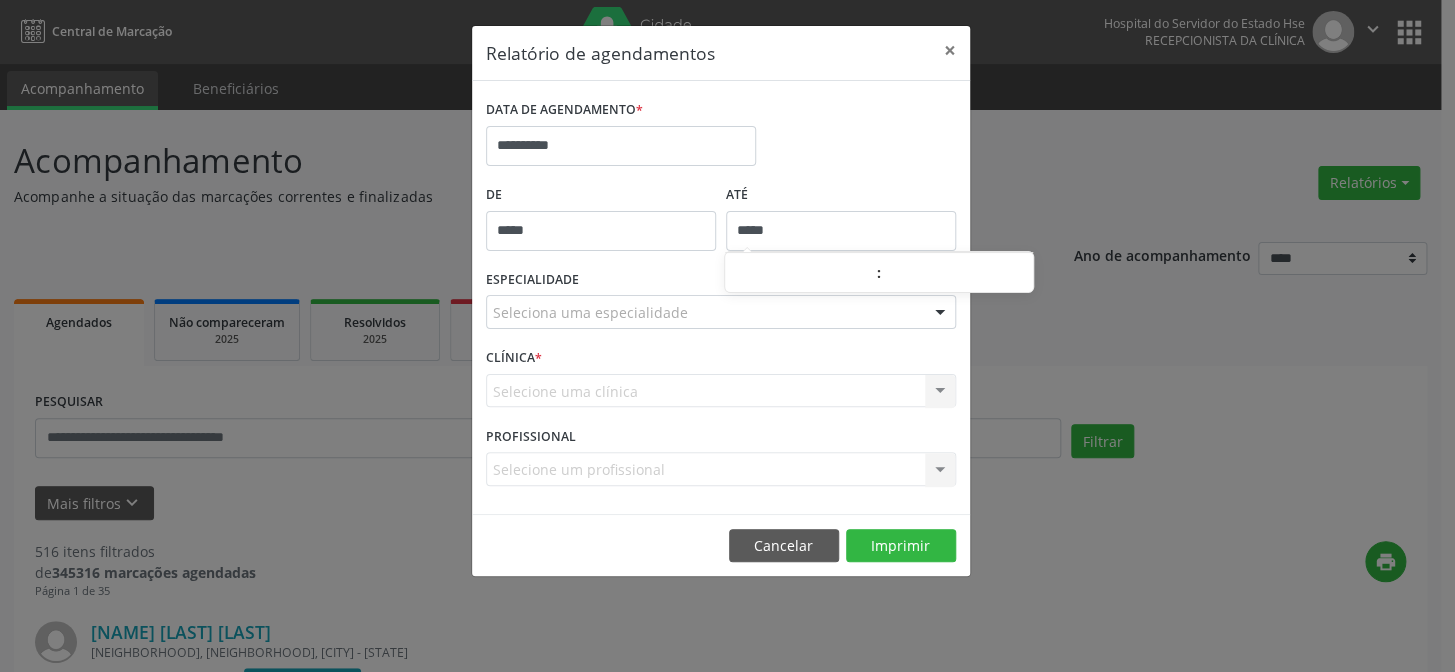 click at bounding box center (940, 313) 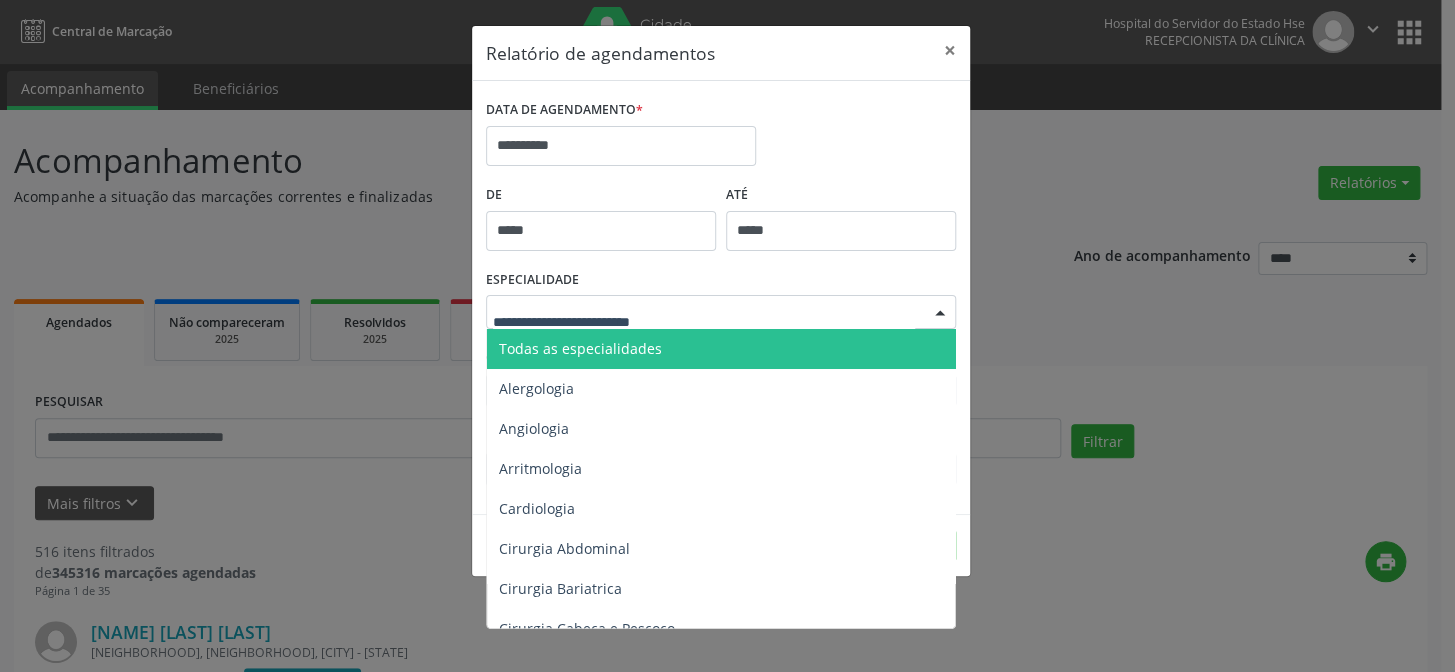 click on "Todas as especialidades" at bounding box center [722, 349] 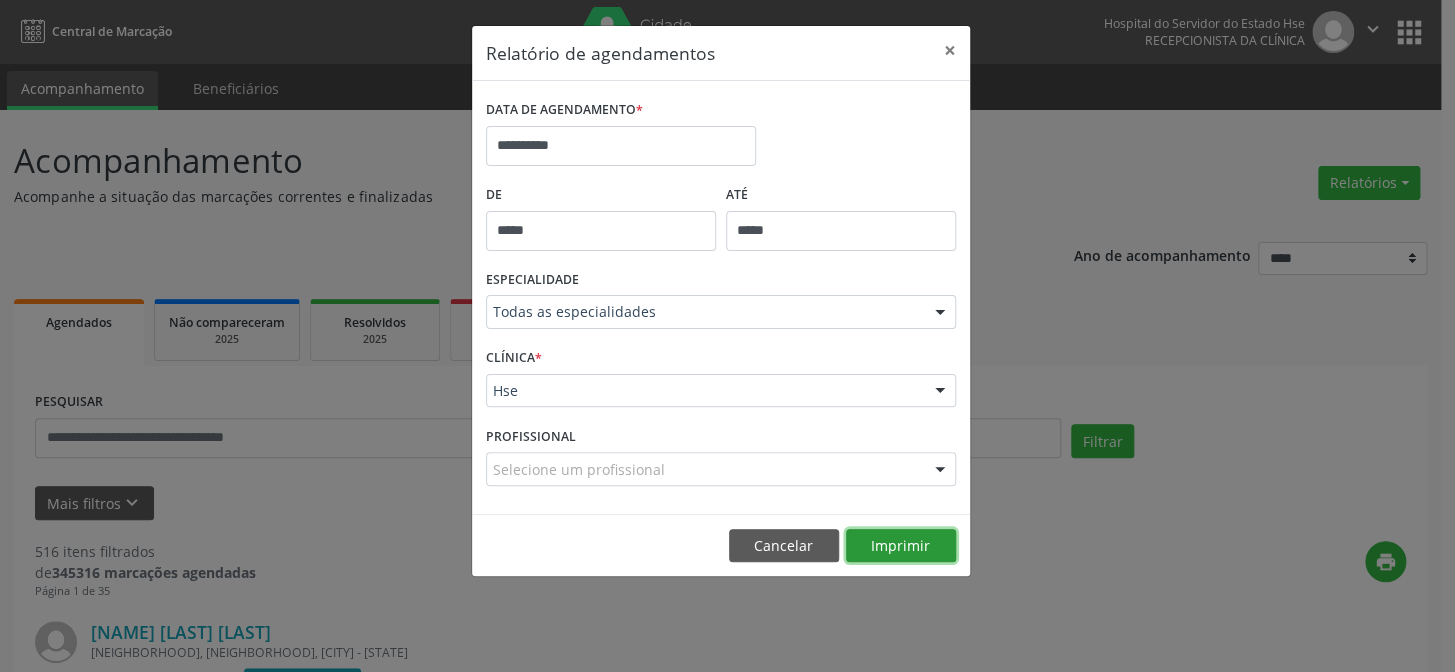 click on "Imprimir" at bounding box center (901, 546) 